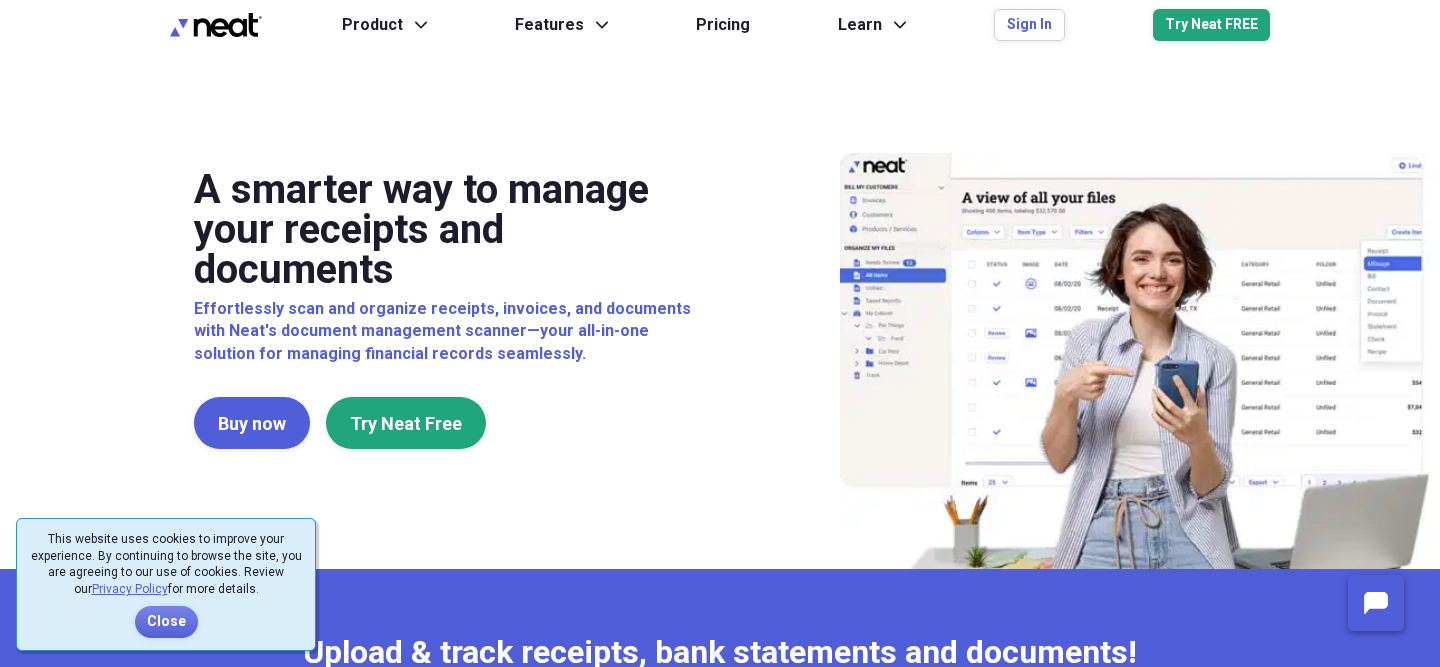 scroll, scrollTop: 0, scrollLeft: 0, axis: both 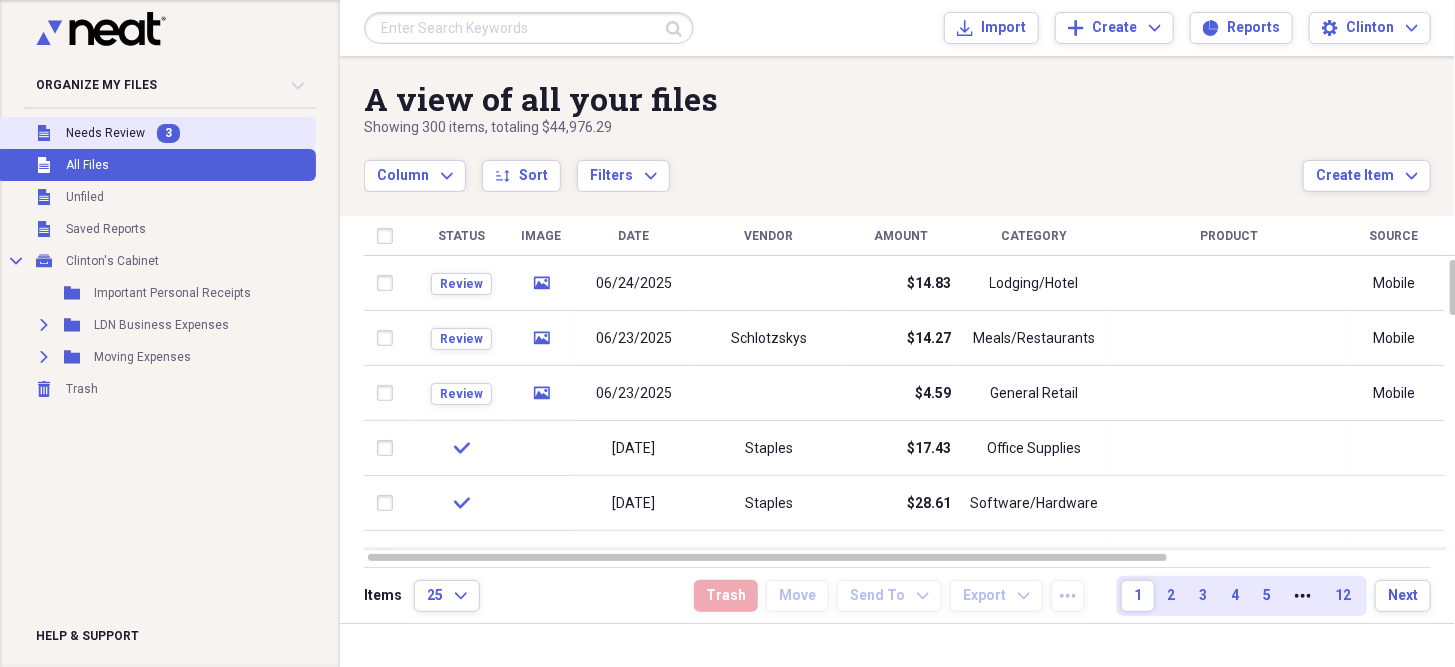 click on "Needs Review" at bounding box center (105, 133) 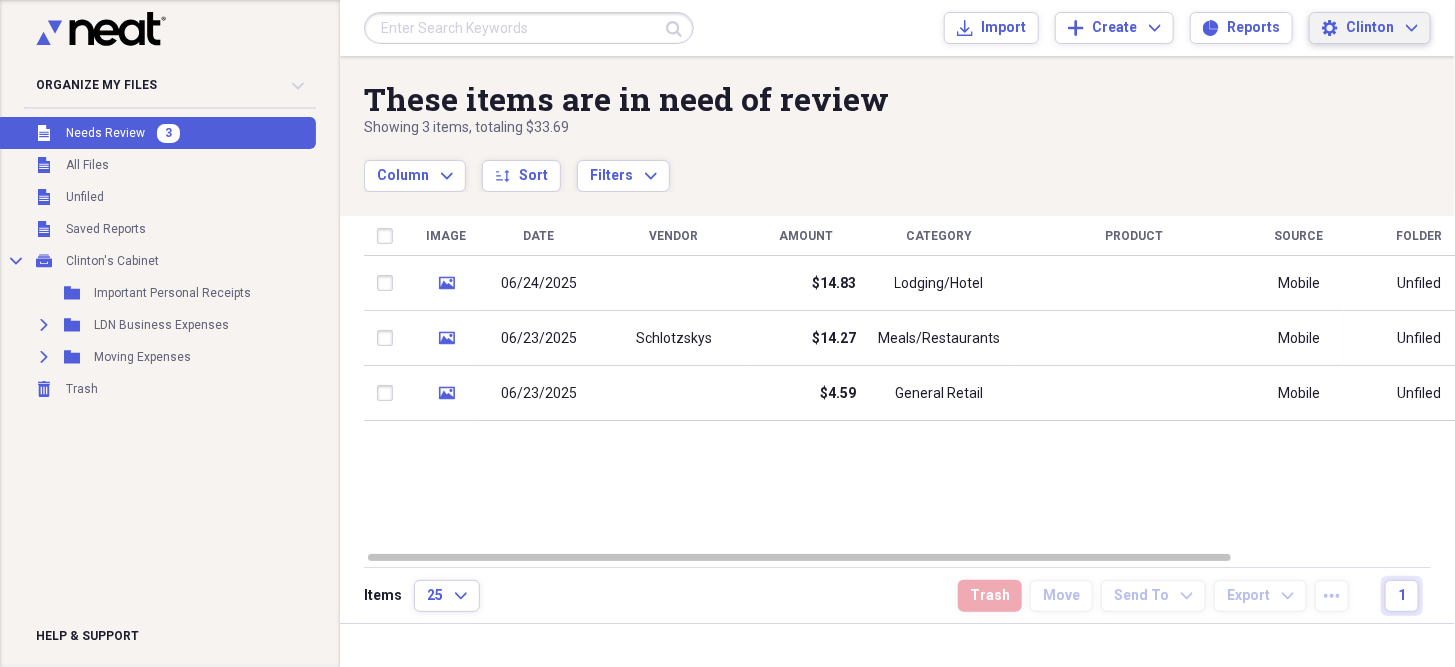 click on "Expand" 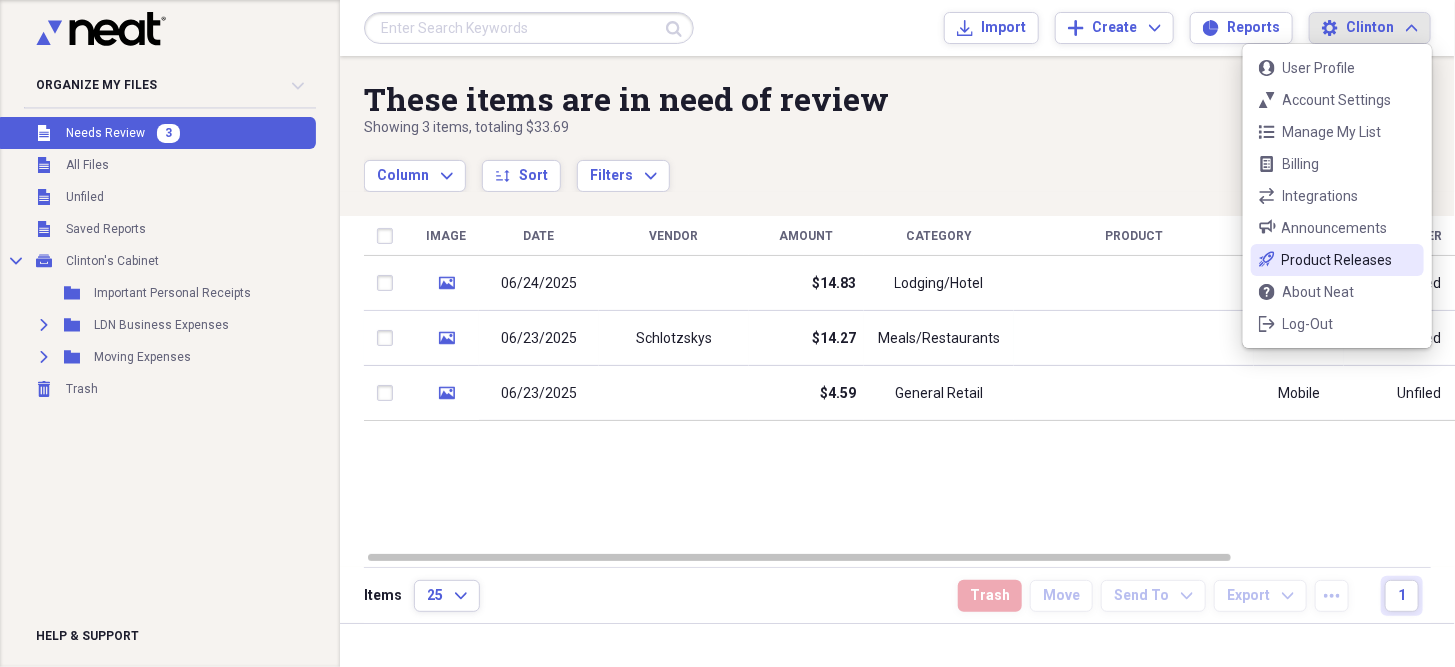 click on "rocket-launch-outline Product Releases" at bounding box center [1337, 260] 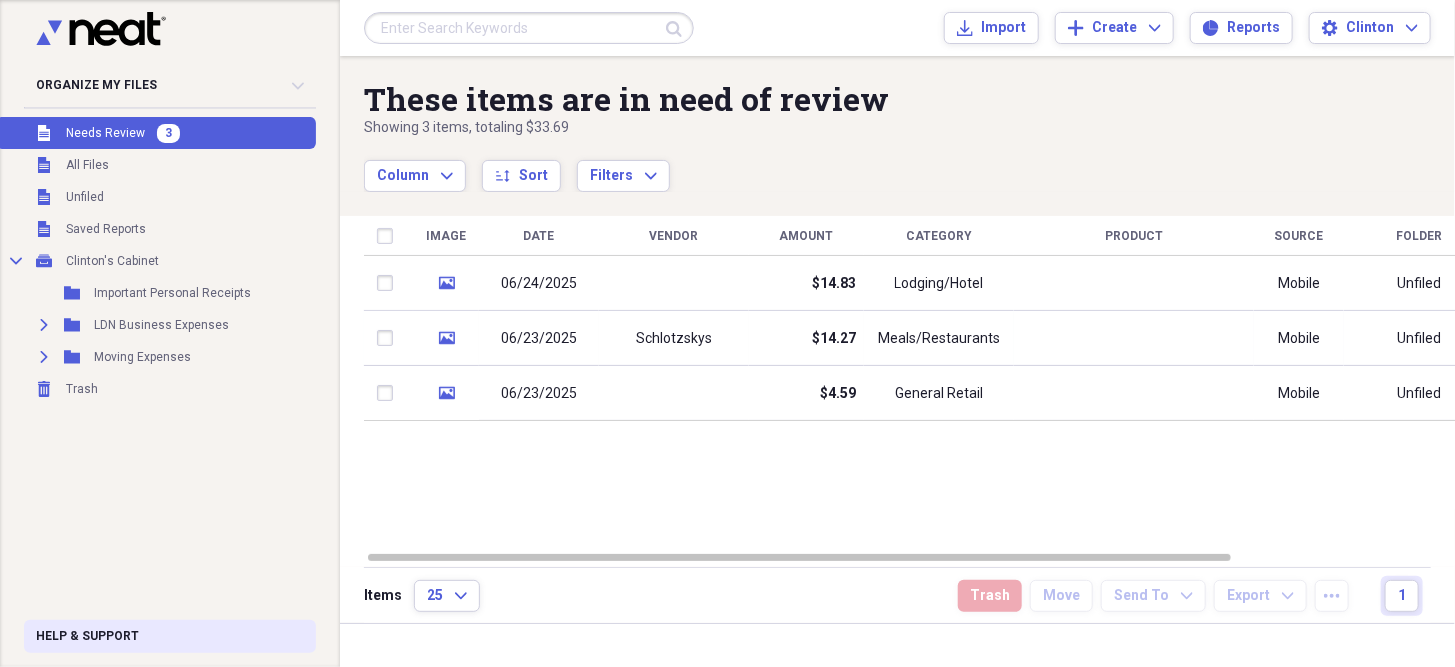 click on "Help & Support" at bounding box center [87, 636] 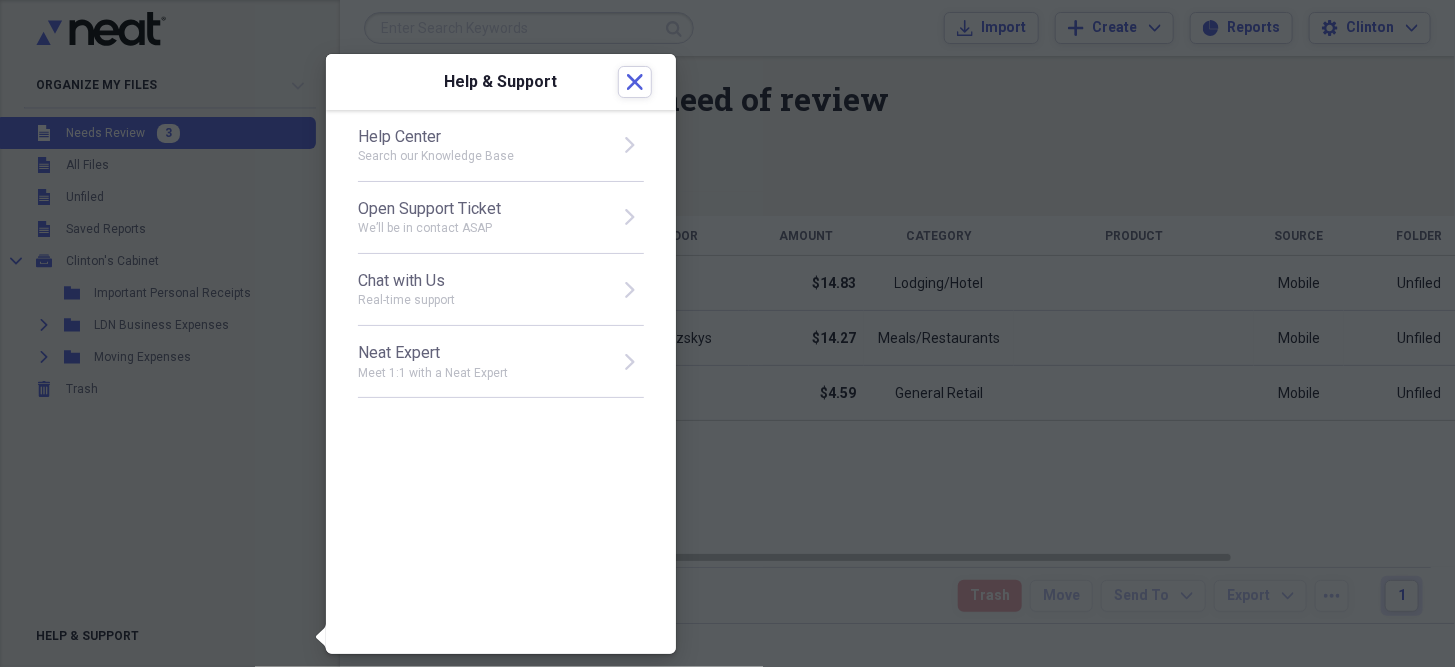 click on "Open Support Ticket" at bounding box center (482, 209) 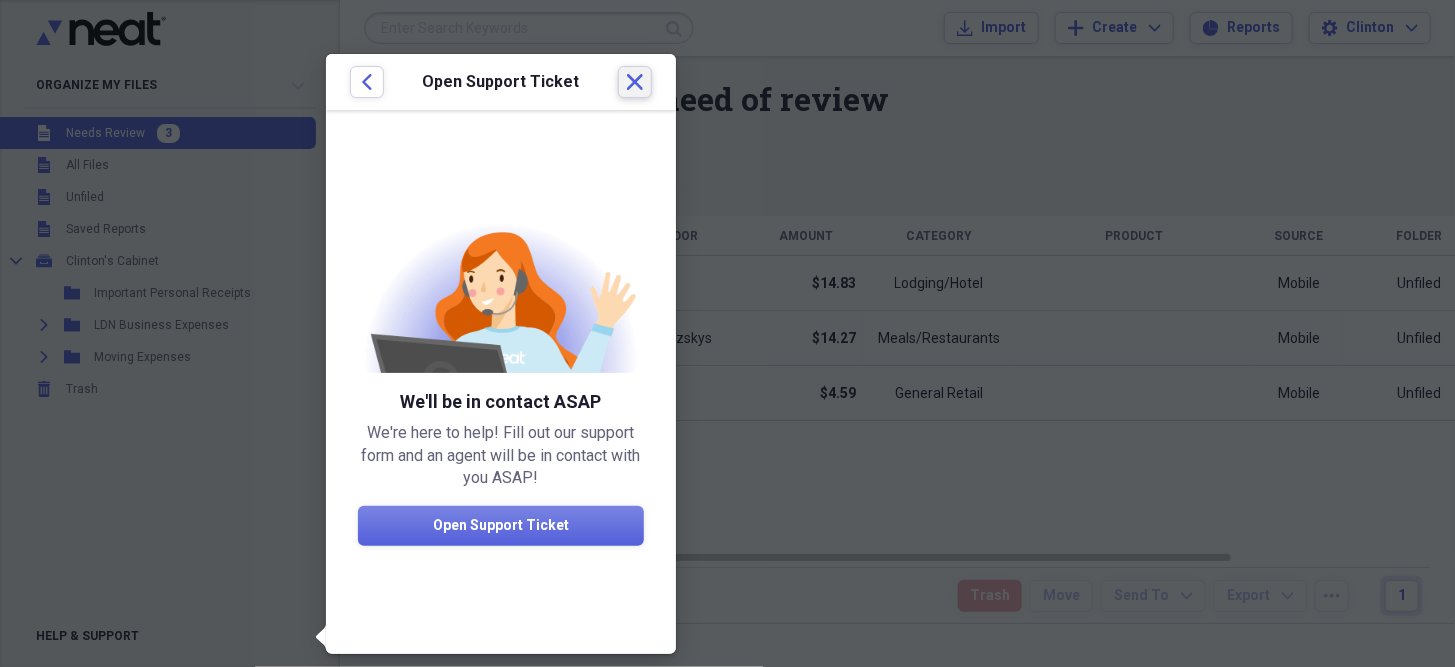 click on "Close" 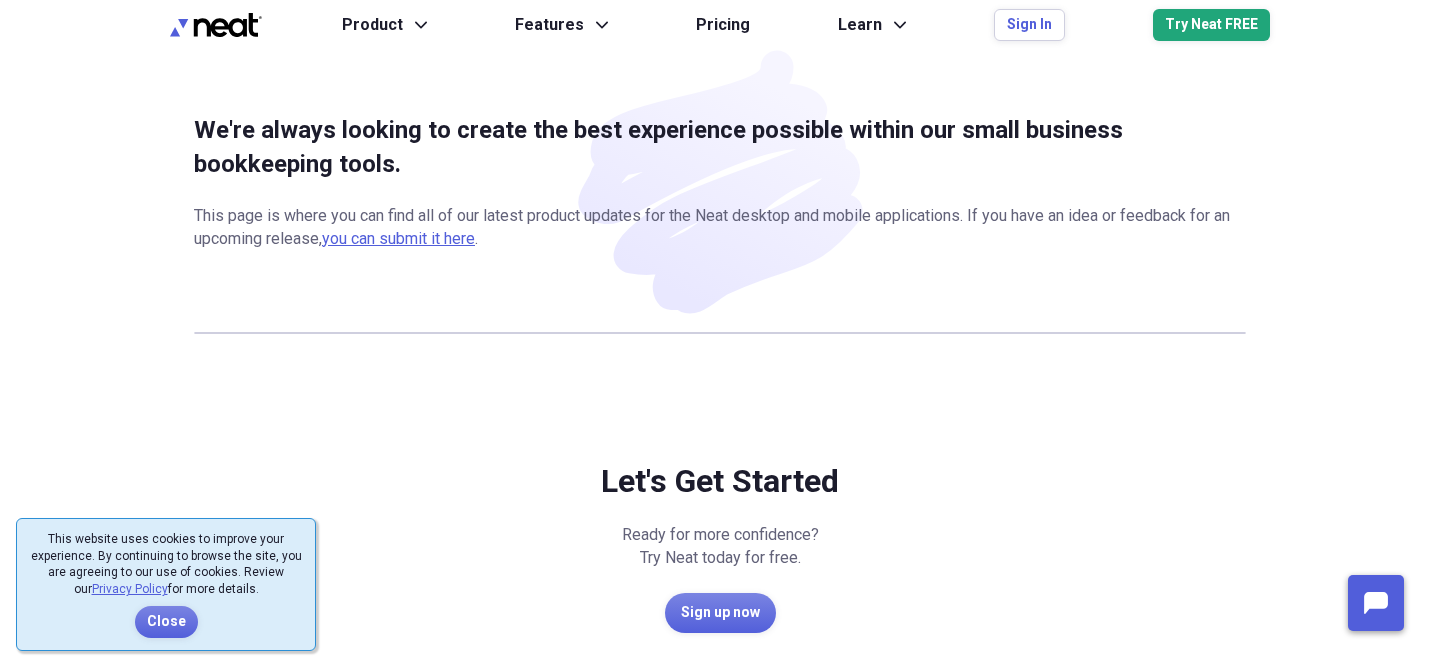 scroll, scrollTop: 0, scrollLeft: 0, axis: both 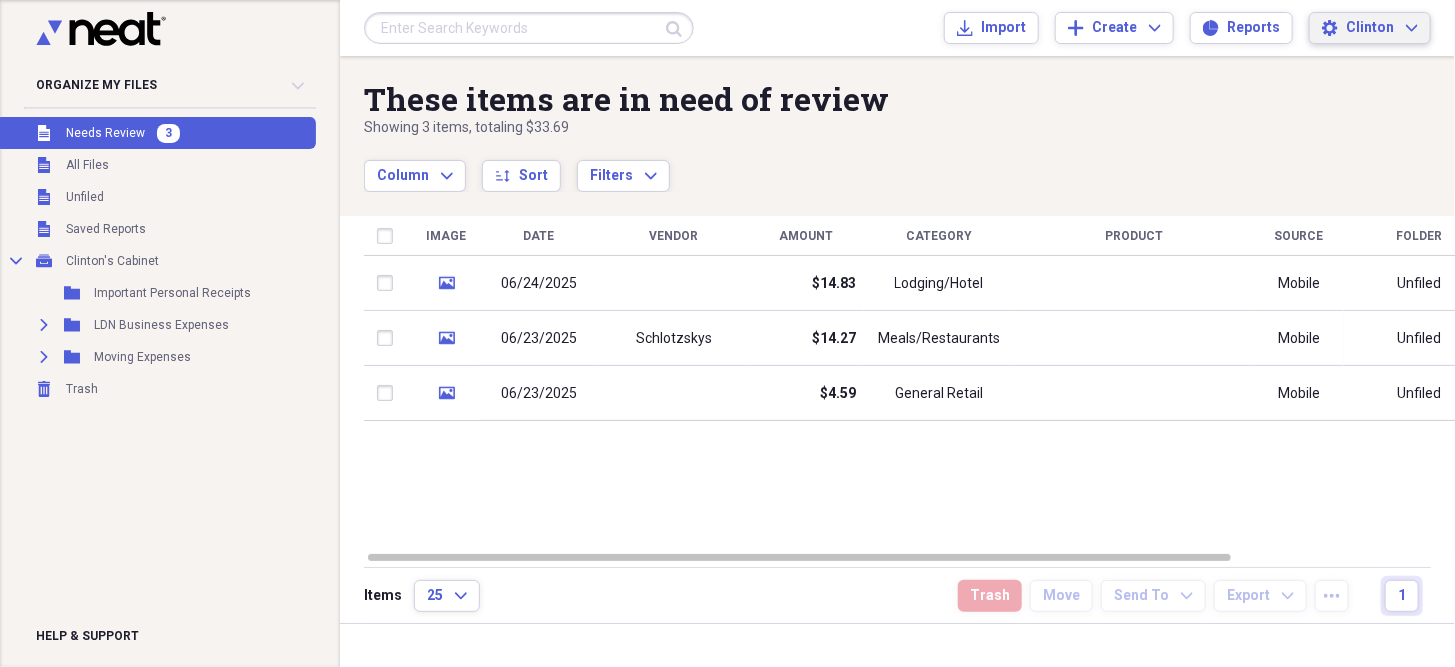 click on "Expand" 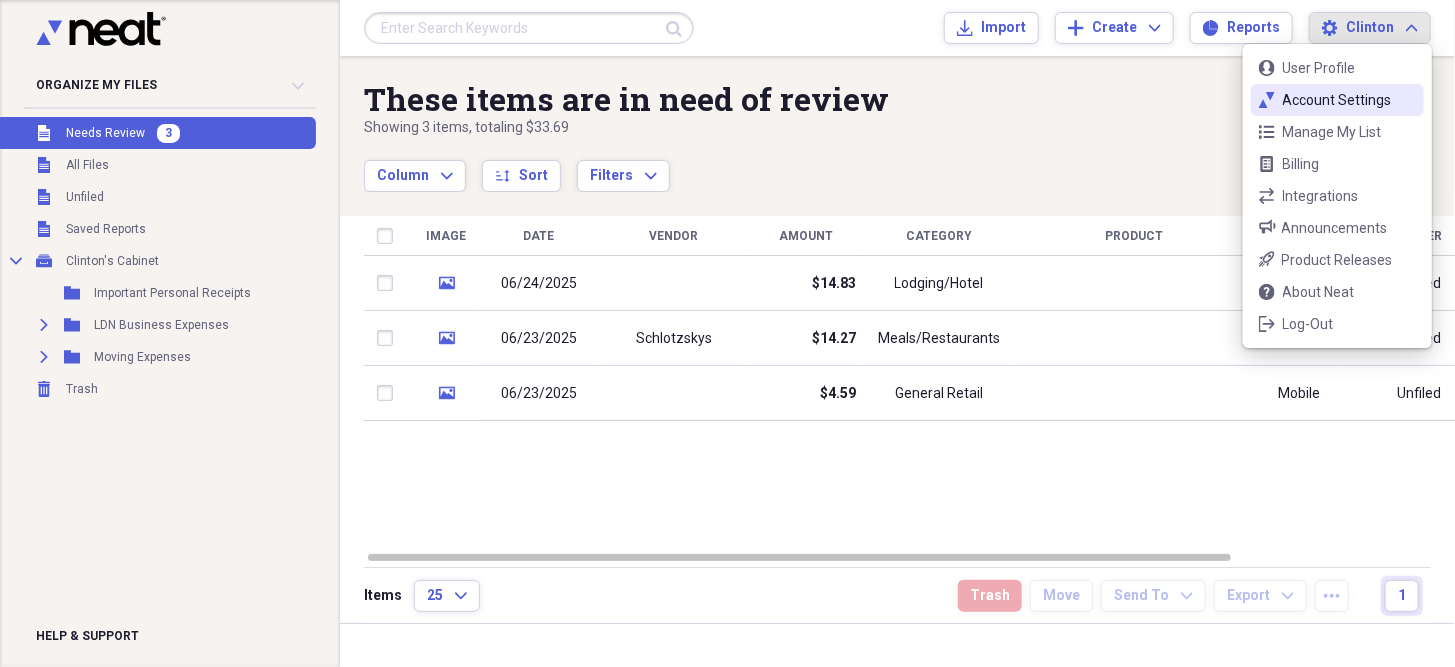 click on "Account Settings" at bounding box center [1337, 100] 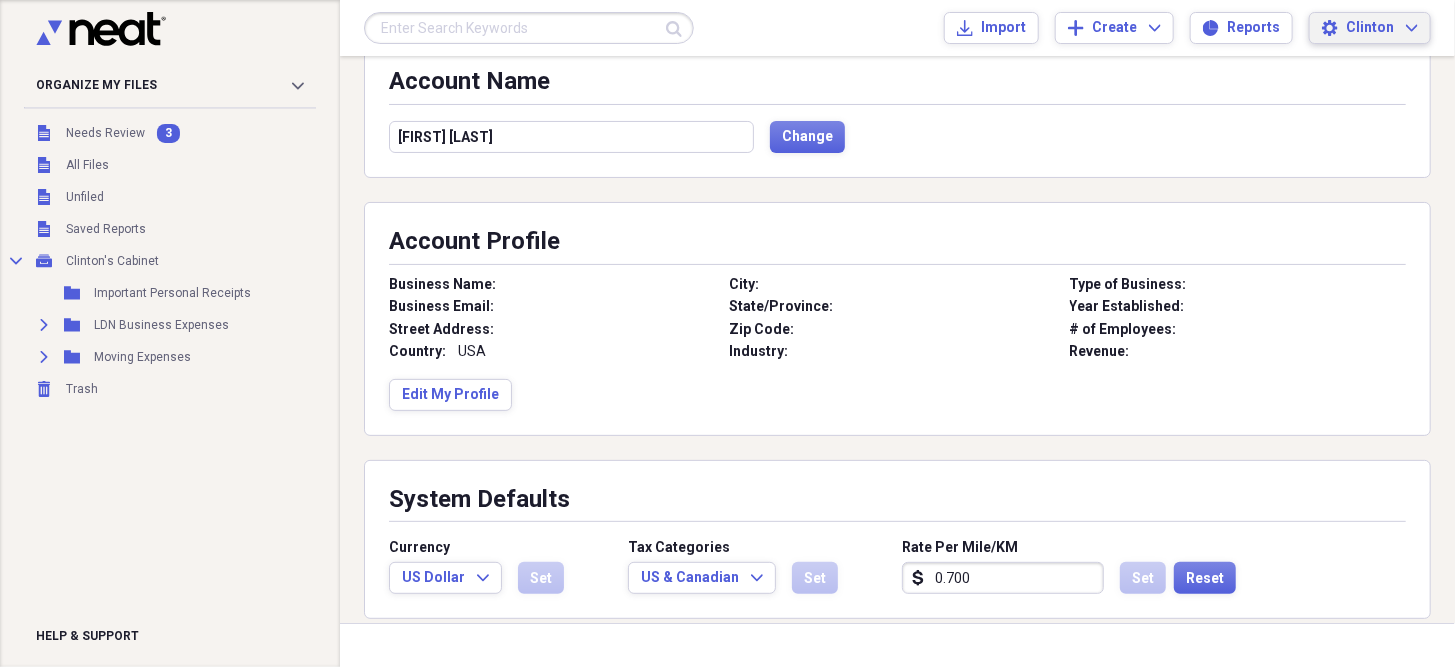 scroll, scrollTop: 0, scrollLeft: 0, axis: both 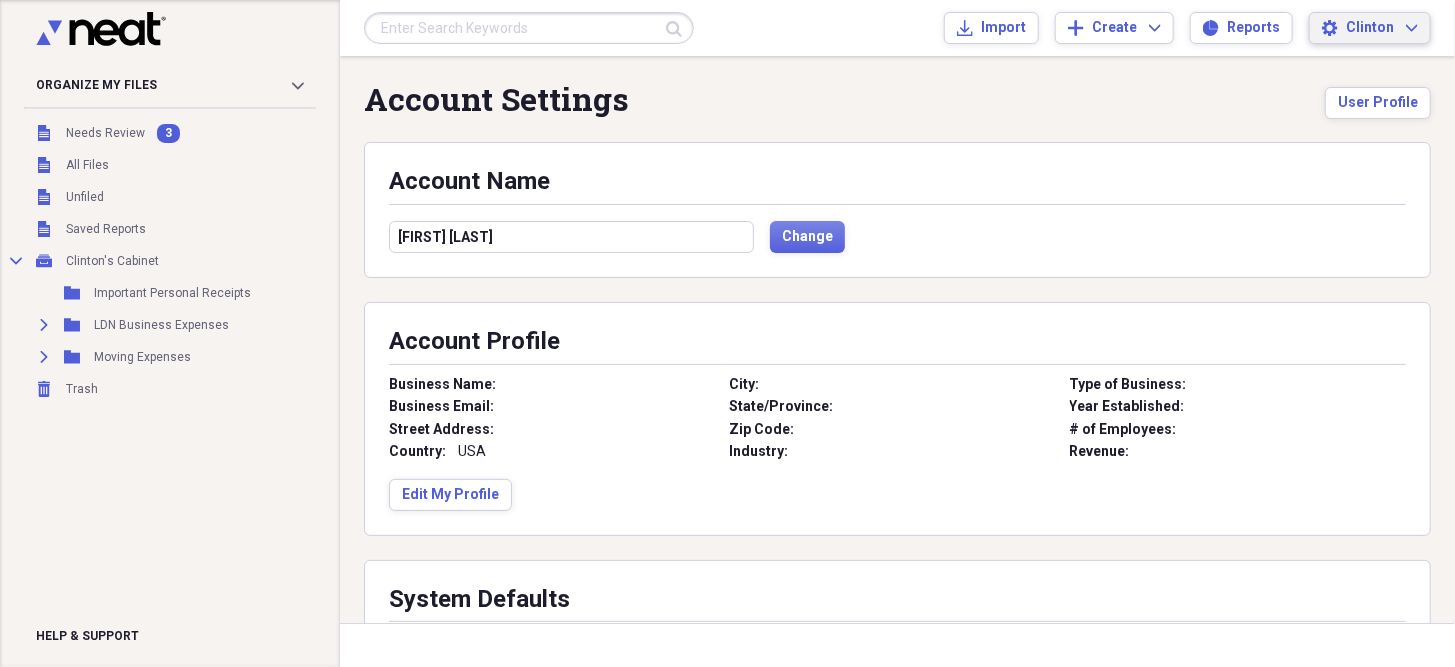 click on "Clinton" at bounding box center (1370, 28) 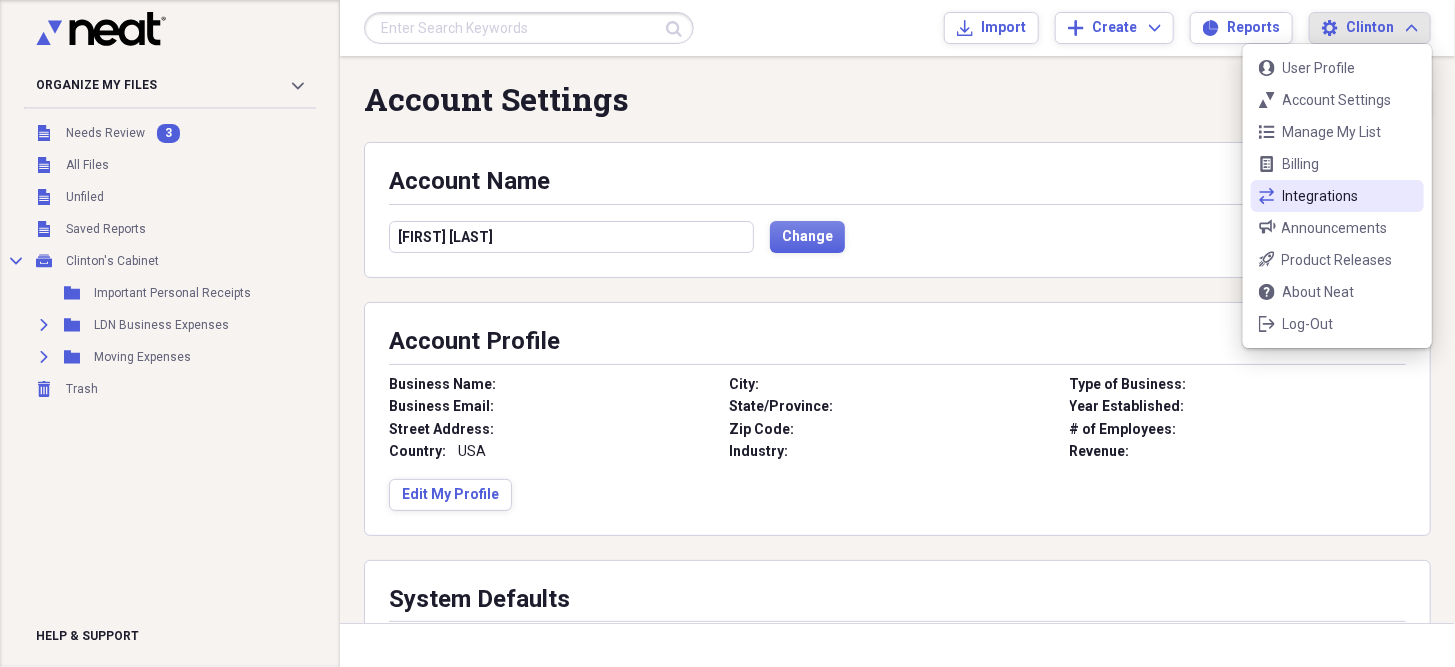 click on "Integrations" at bounding box center [1337, 196] 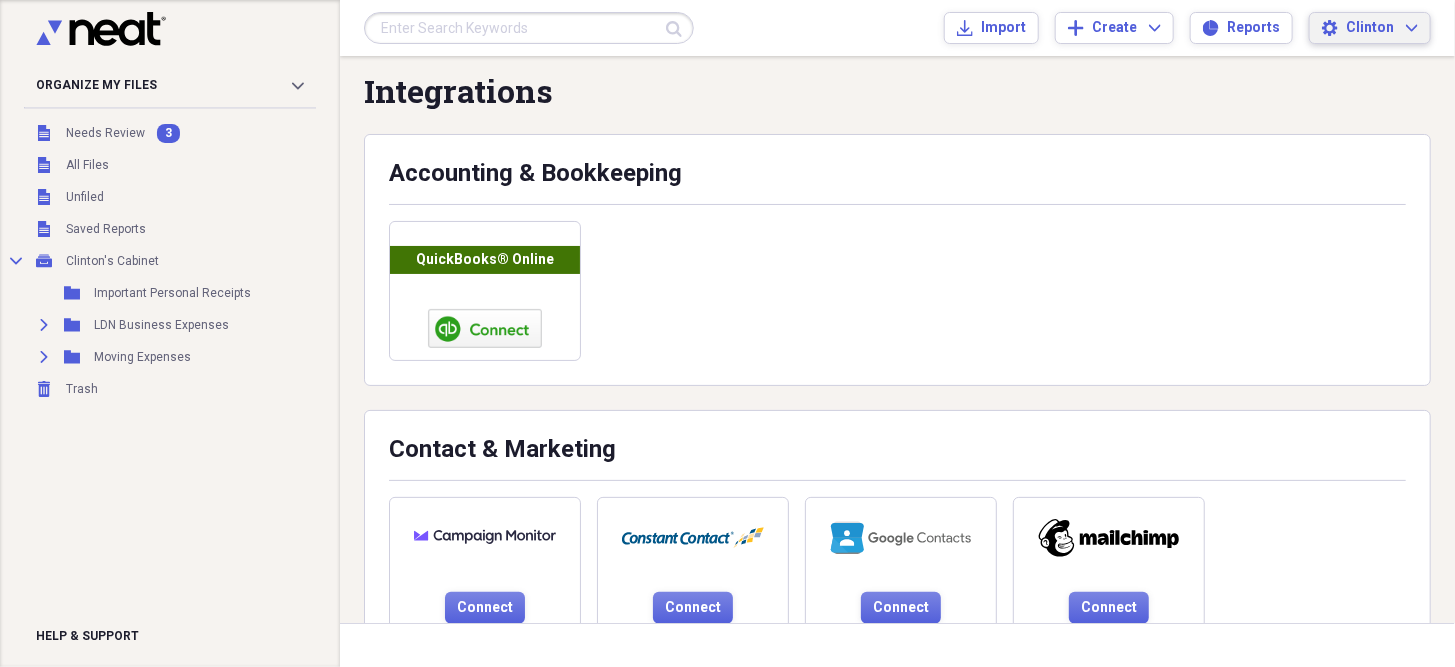 click on "[FIRST] [LAST]" at bounding box center [1382, 28] 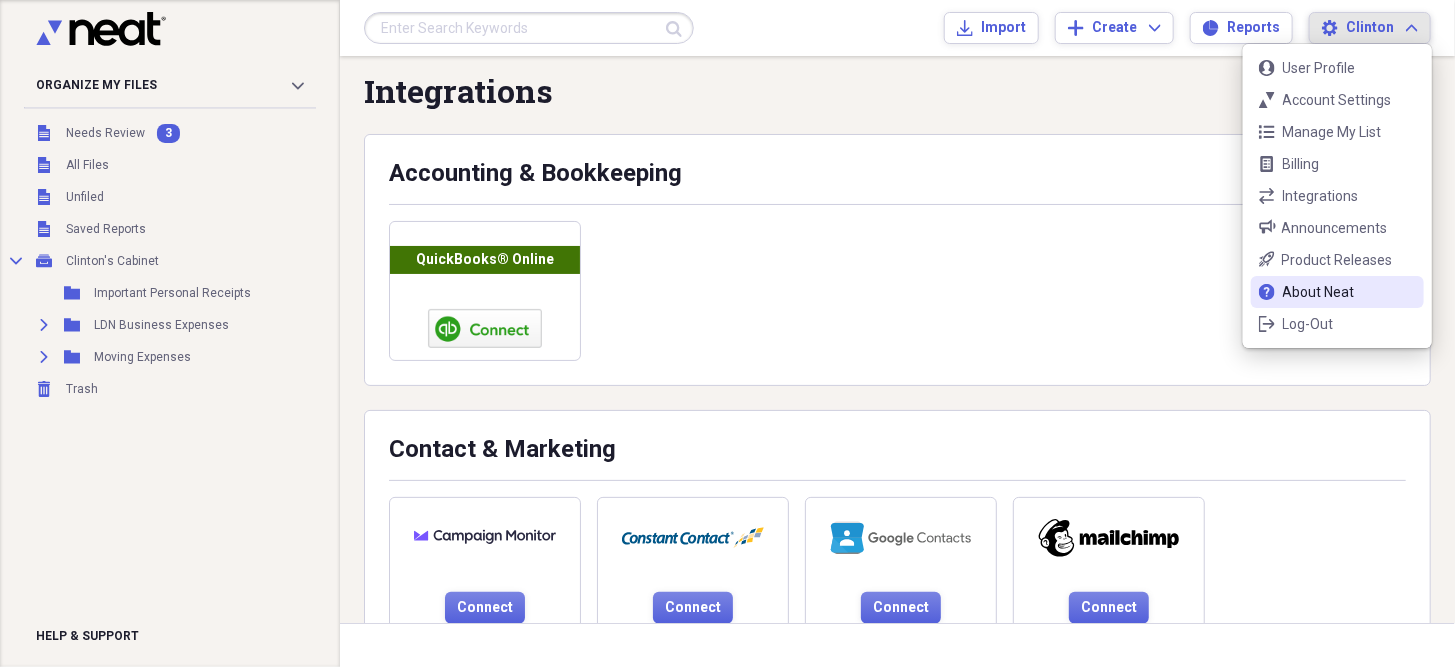 click on "About Neat" at bounding box center [1337, 292] 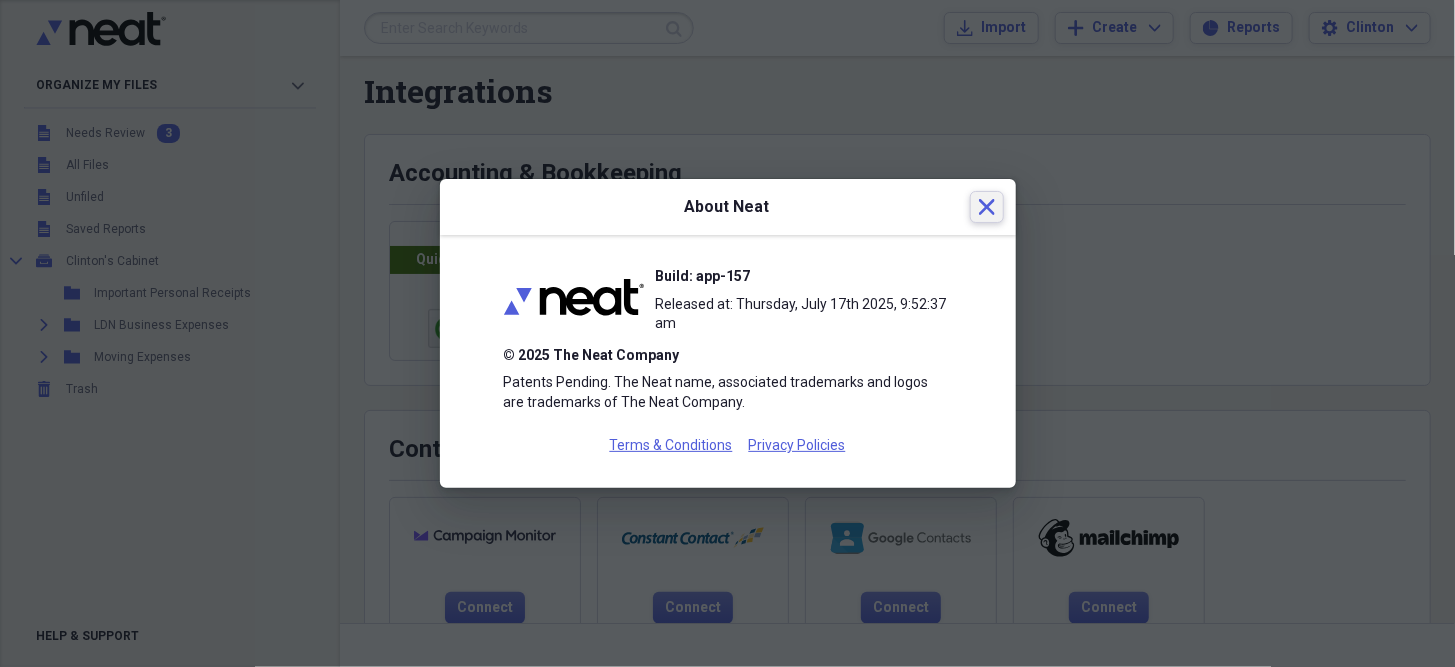 click on "Close" at bounding box center (987, 207) 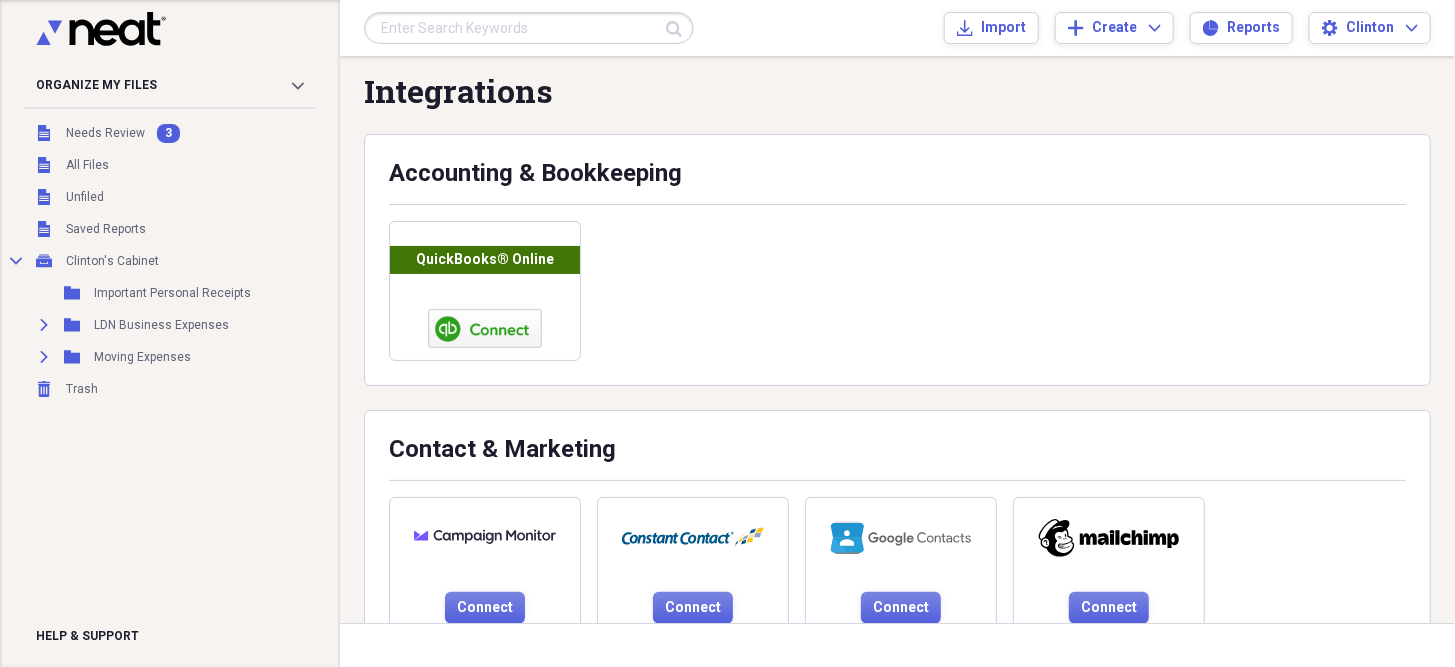 click at bounding box center (529, 28) 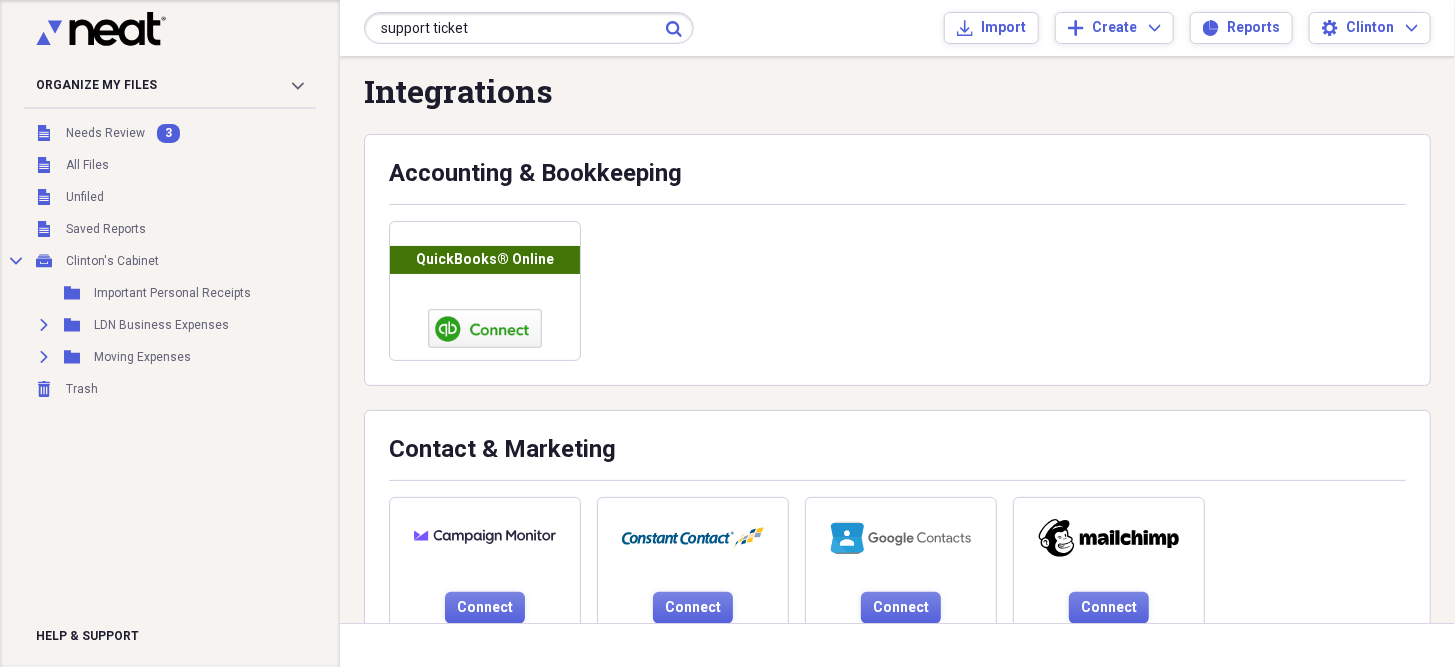 type on "support ticket" 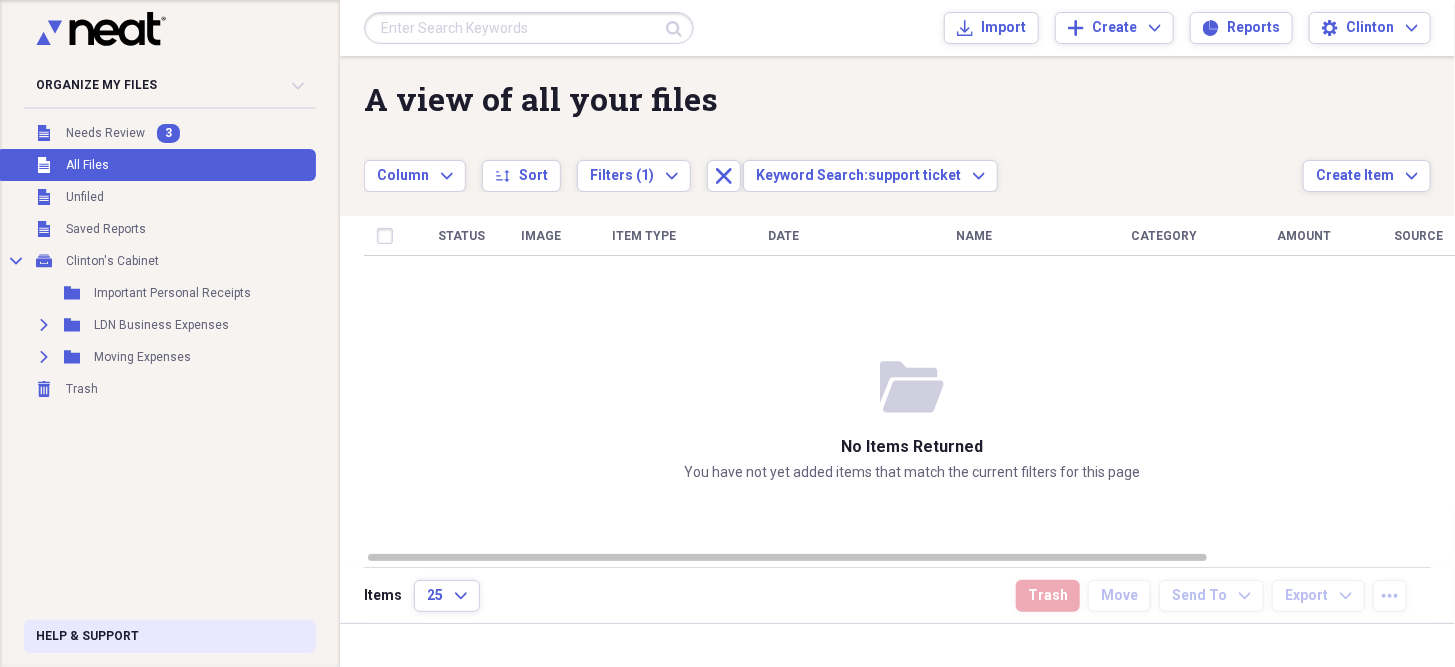 click on "Help & Support" at bounding box center [87, 636] 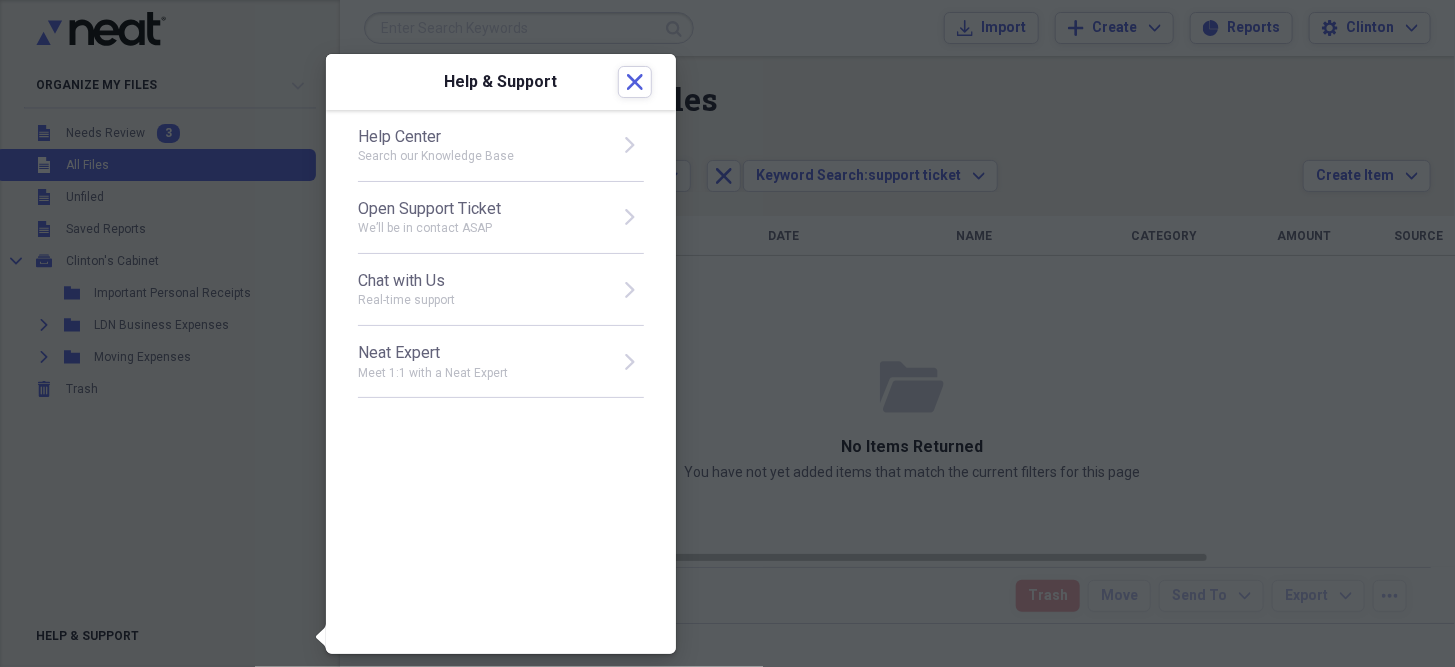 click on "We’ll be in contact ASAP" at bounding box center [482, 228] 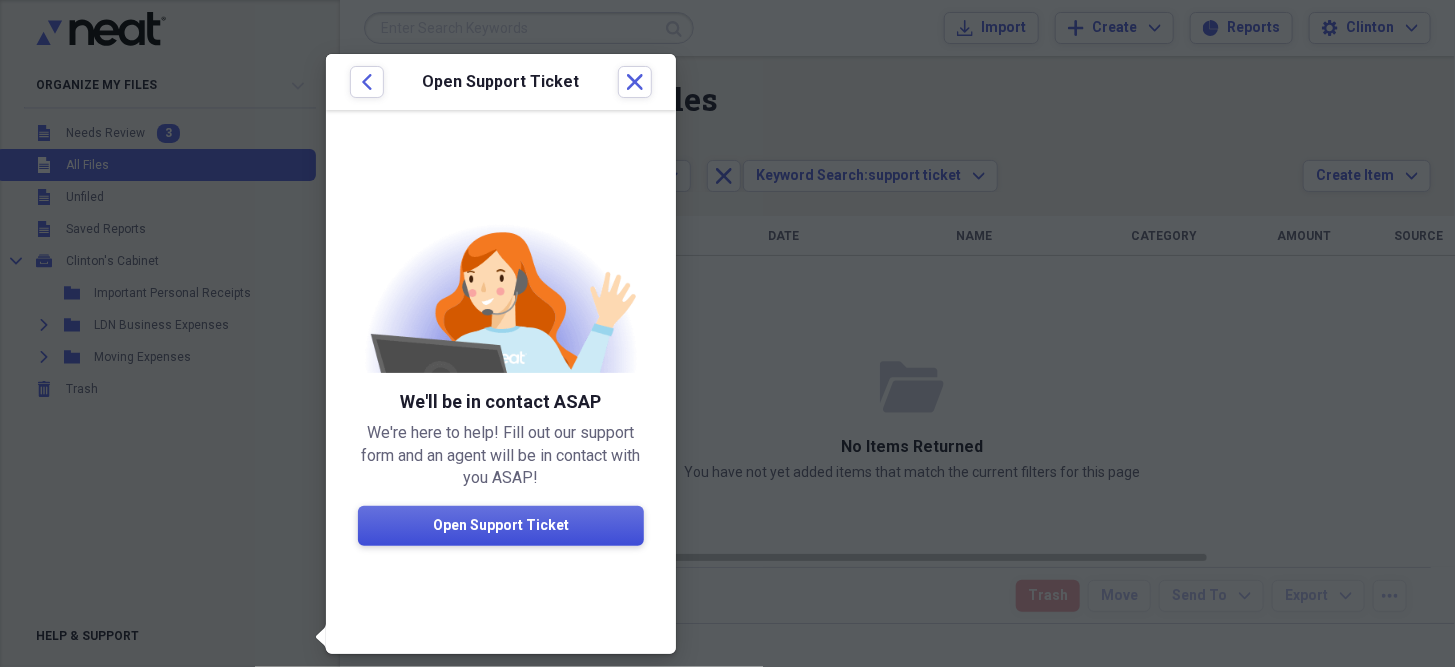 click on "Open Support Ticket" at bounding box center [501, 526] 